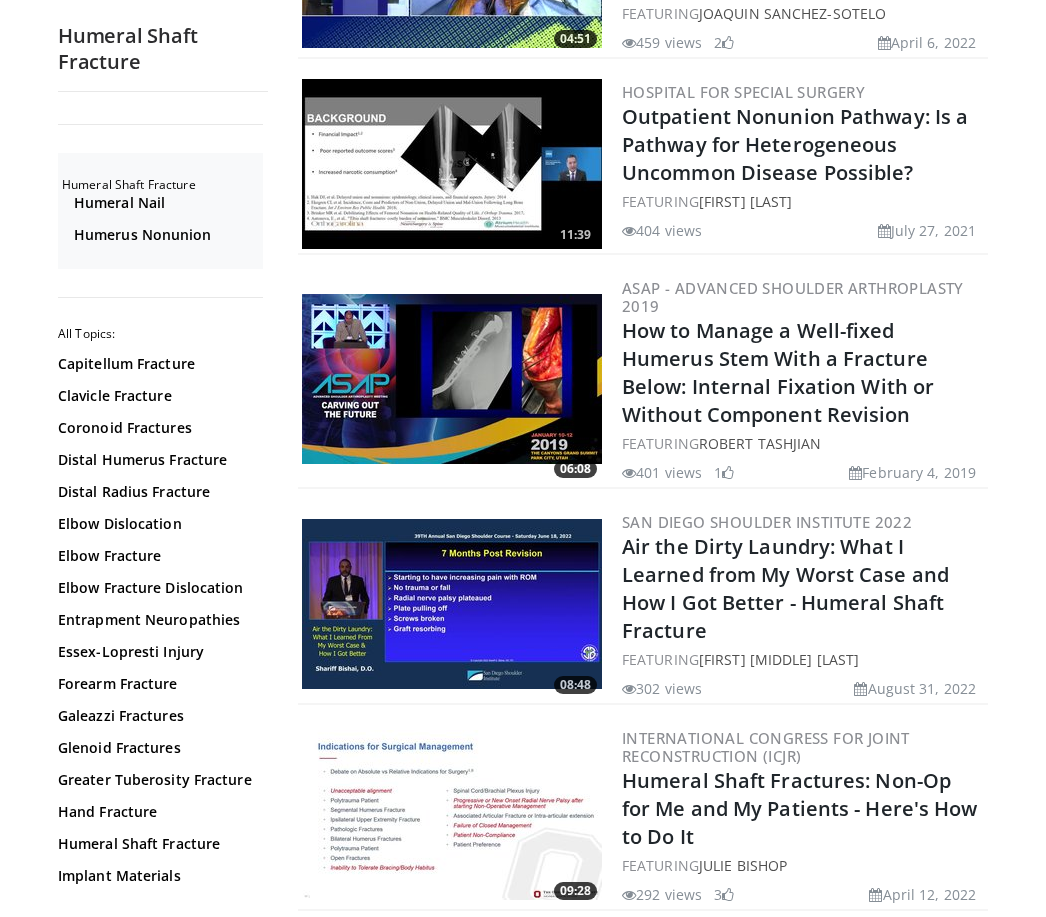 scroll, scrollTop: 0, scrollLeft: 0, axis: both 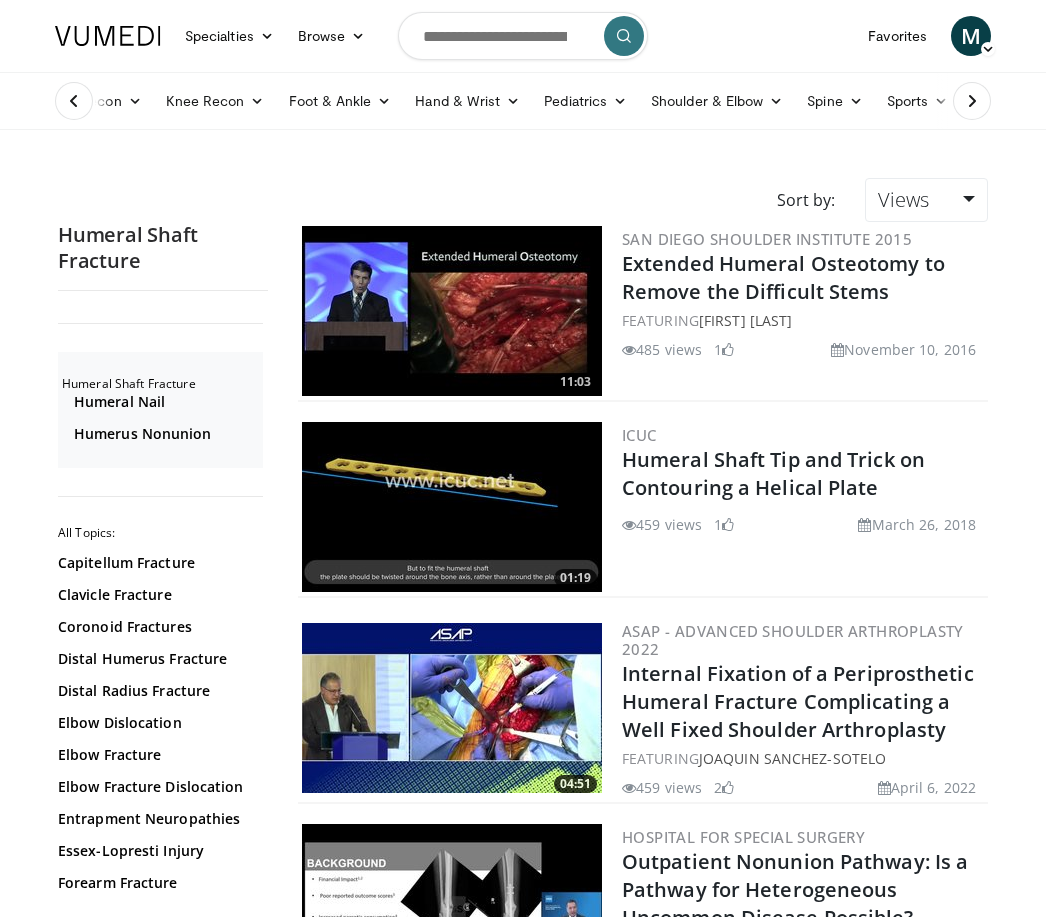 click on "Shoulder & Elbow" at bounding box center [717, 101] 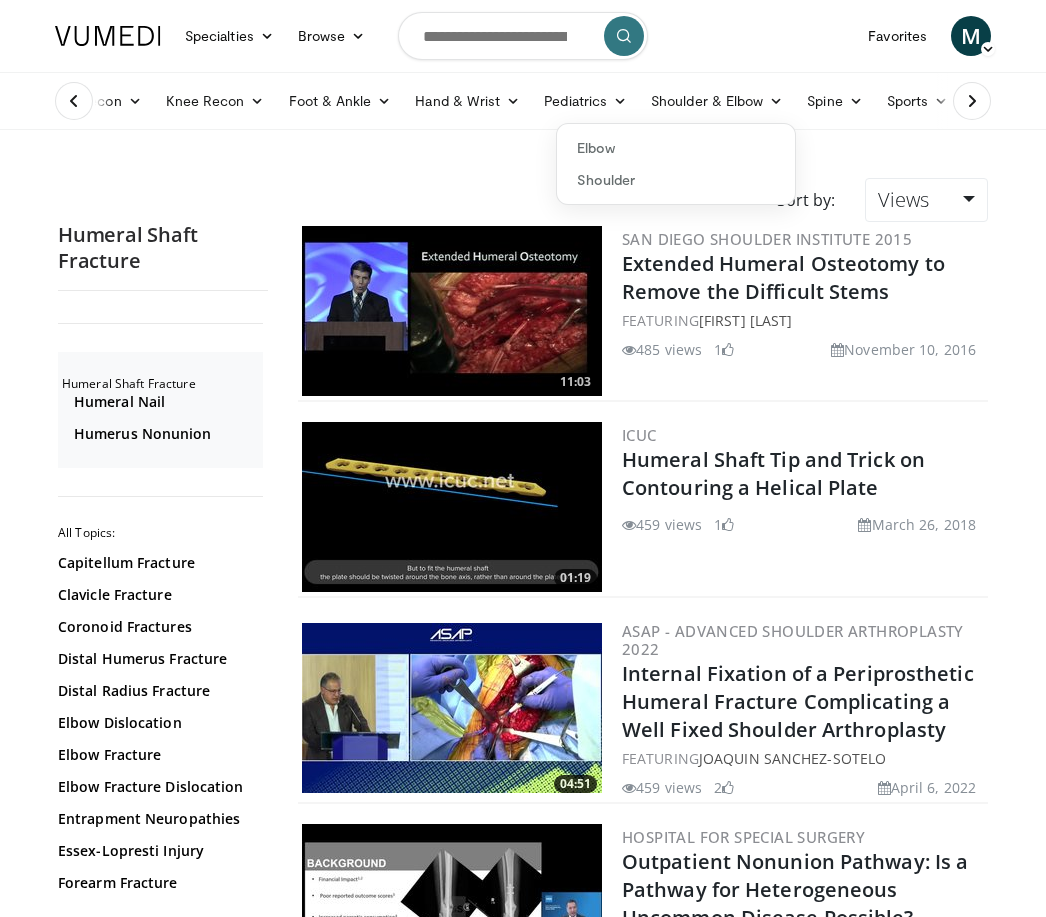 click on "Shoulder" at bounding box center (676, 180) 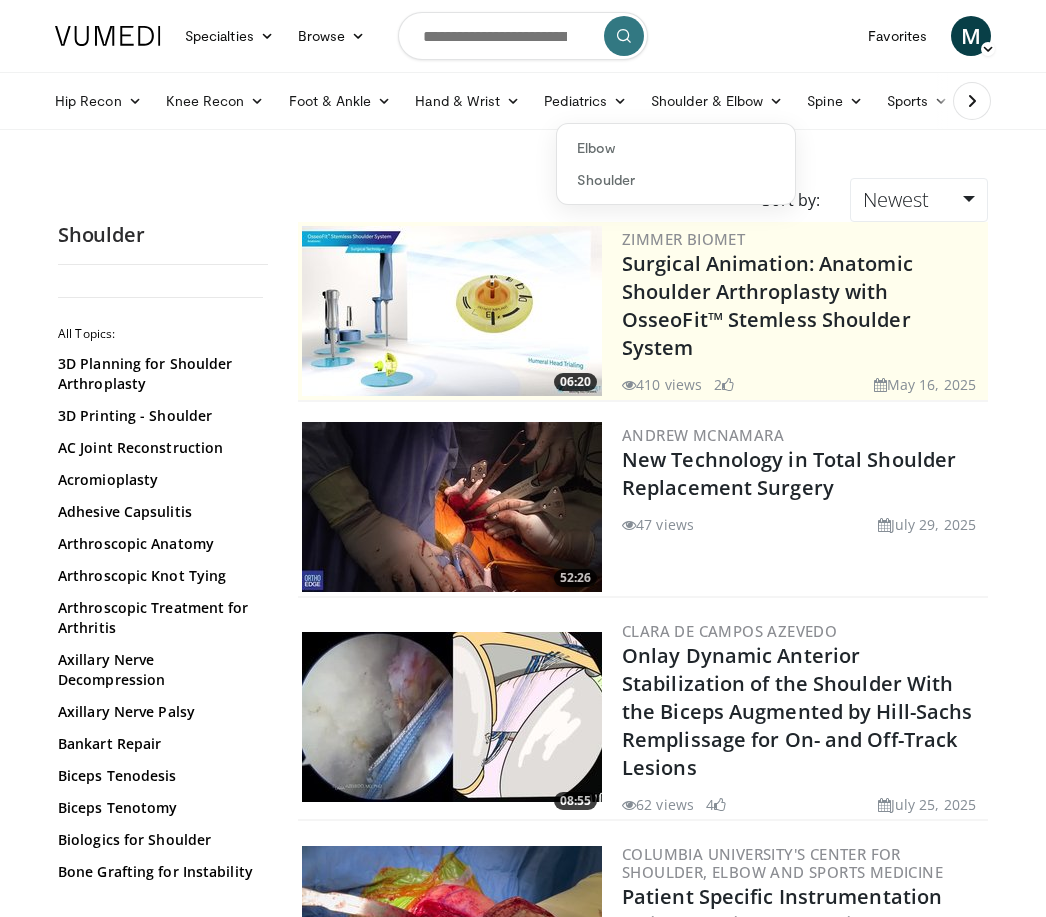 scroll, scrollTop: 0, scrollLeft: 0, axis: both 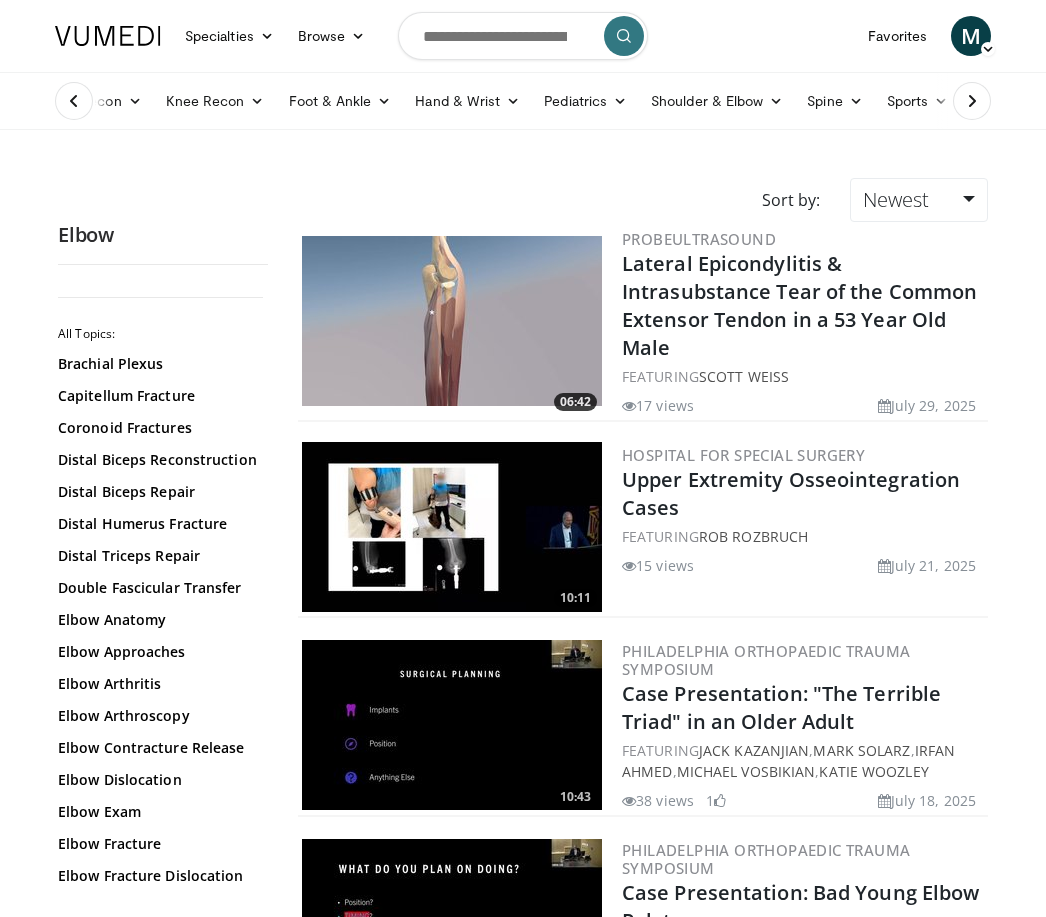 click on "Newest" at bounding box center (919, 200) 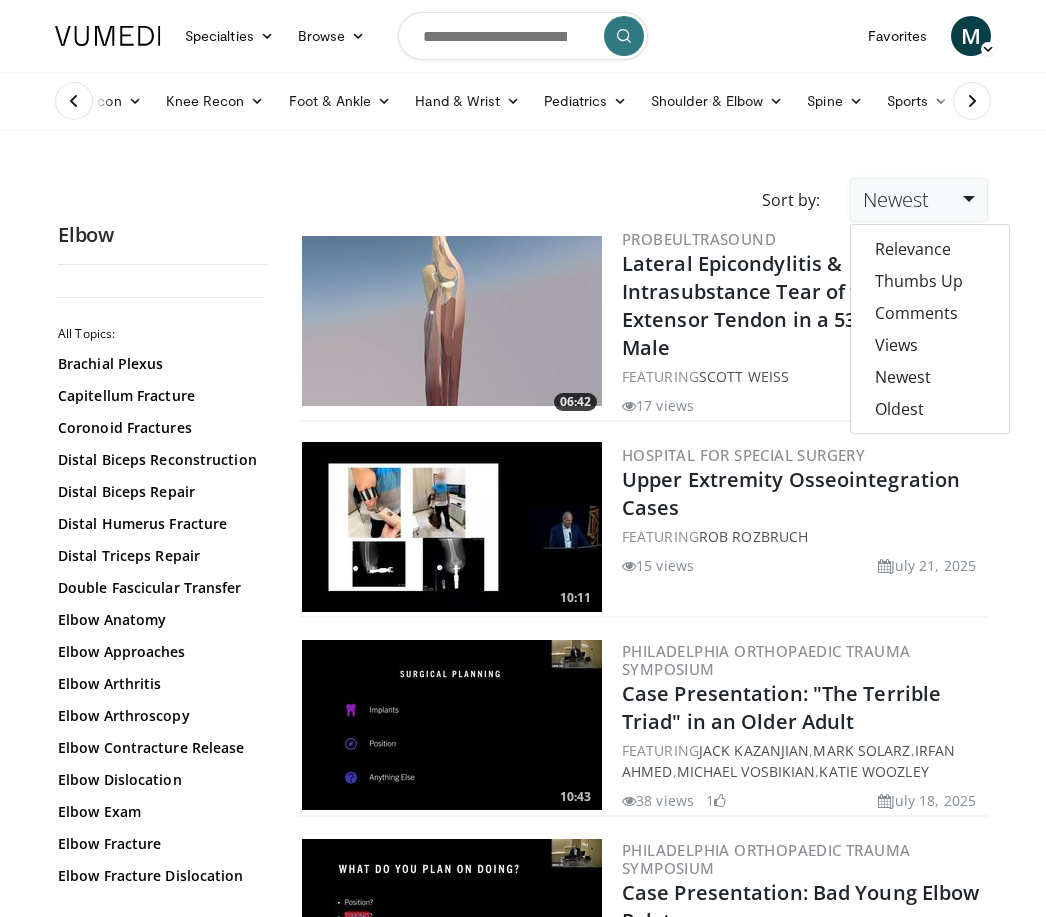 click on "Views" at bounding box center (930, 345) 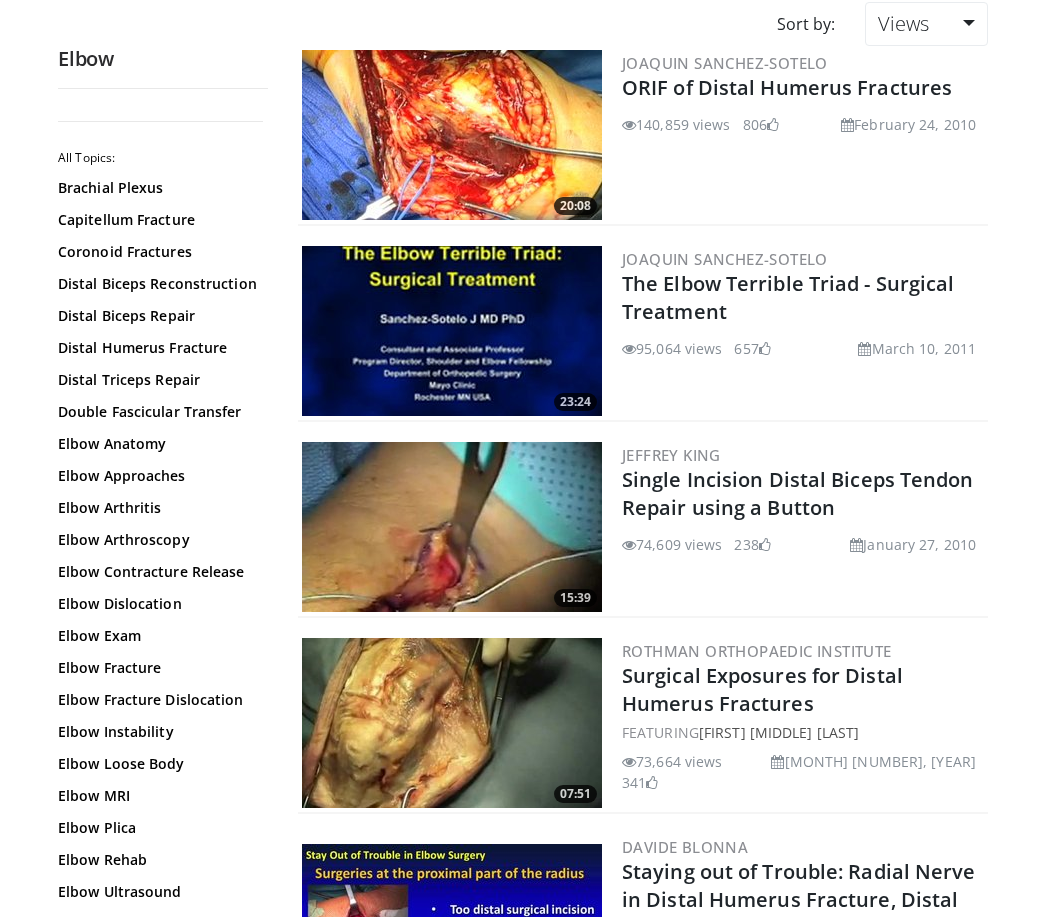scroll, scrollTop: 0, scrollLeft: 0, axis: both 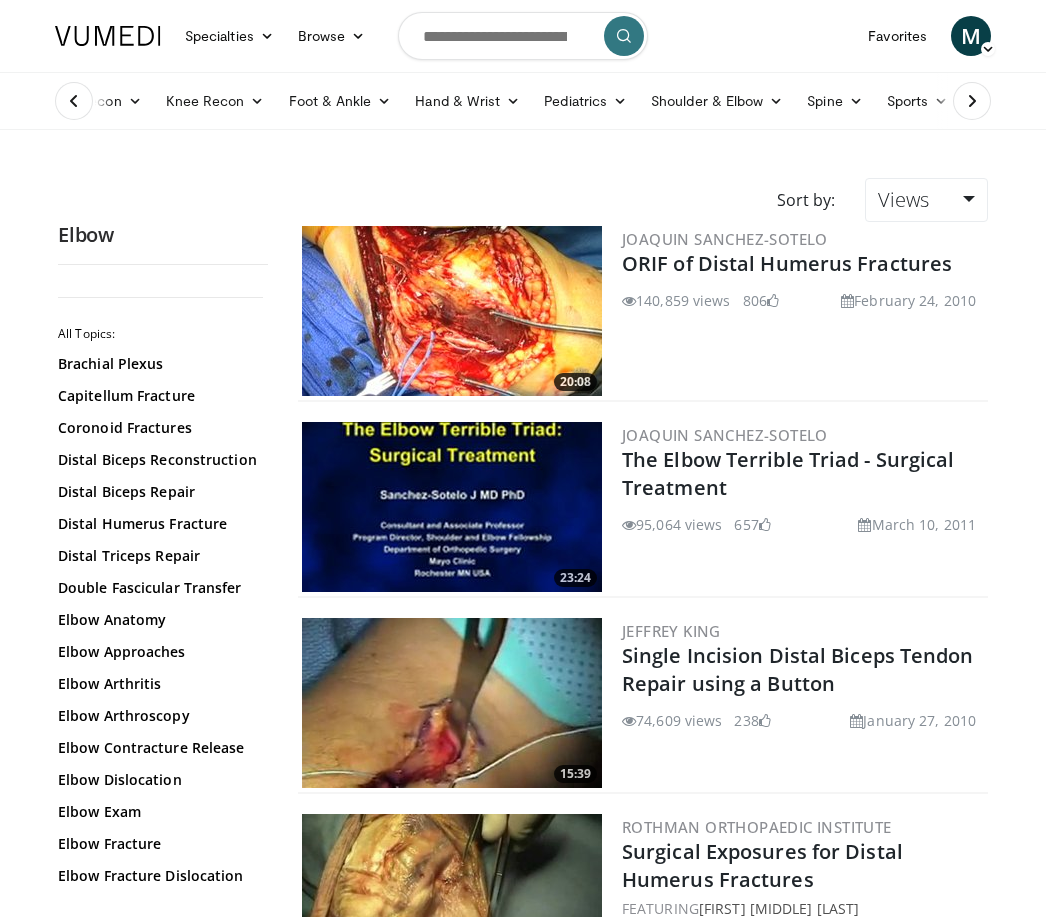 click on "Hip Recon" at bounding box center (98, 101) 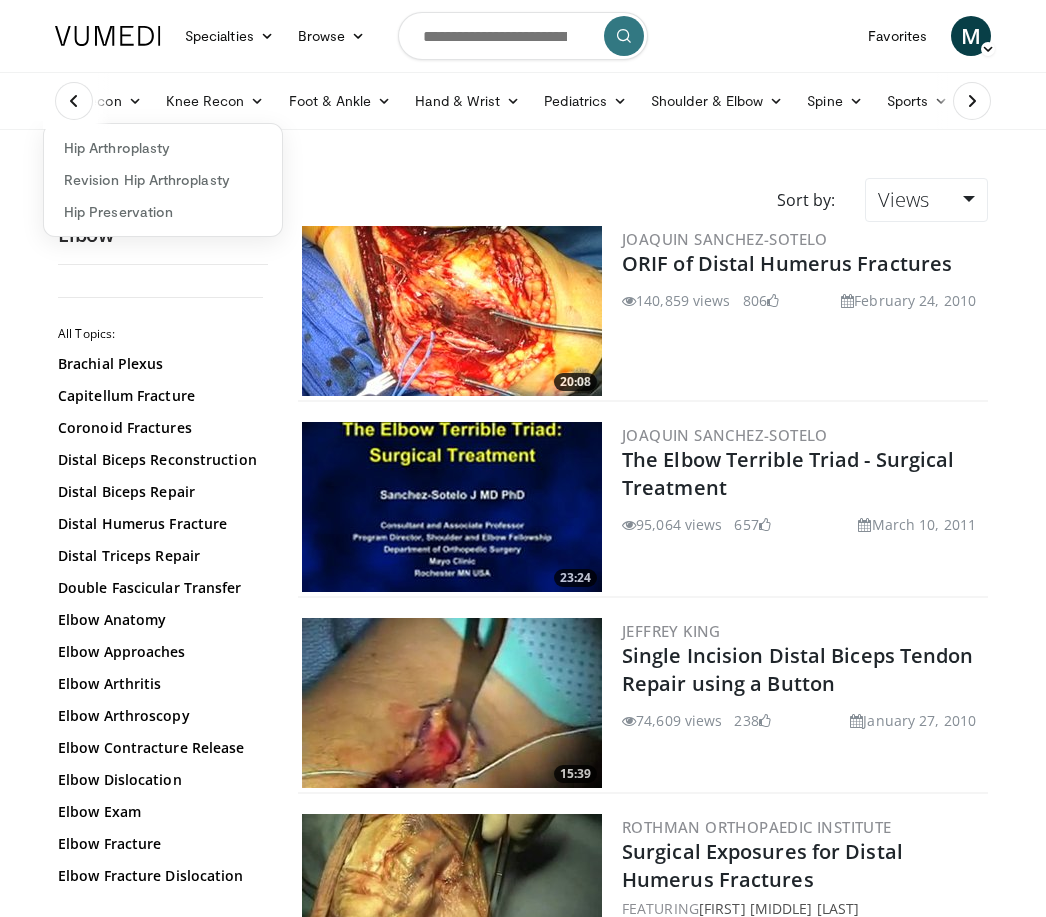 click on "Revision Hip Arthroplasty" at bounding box center (163, 180) 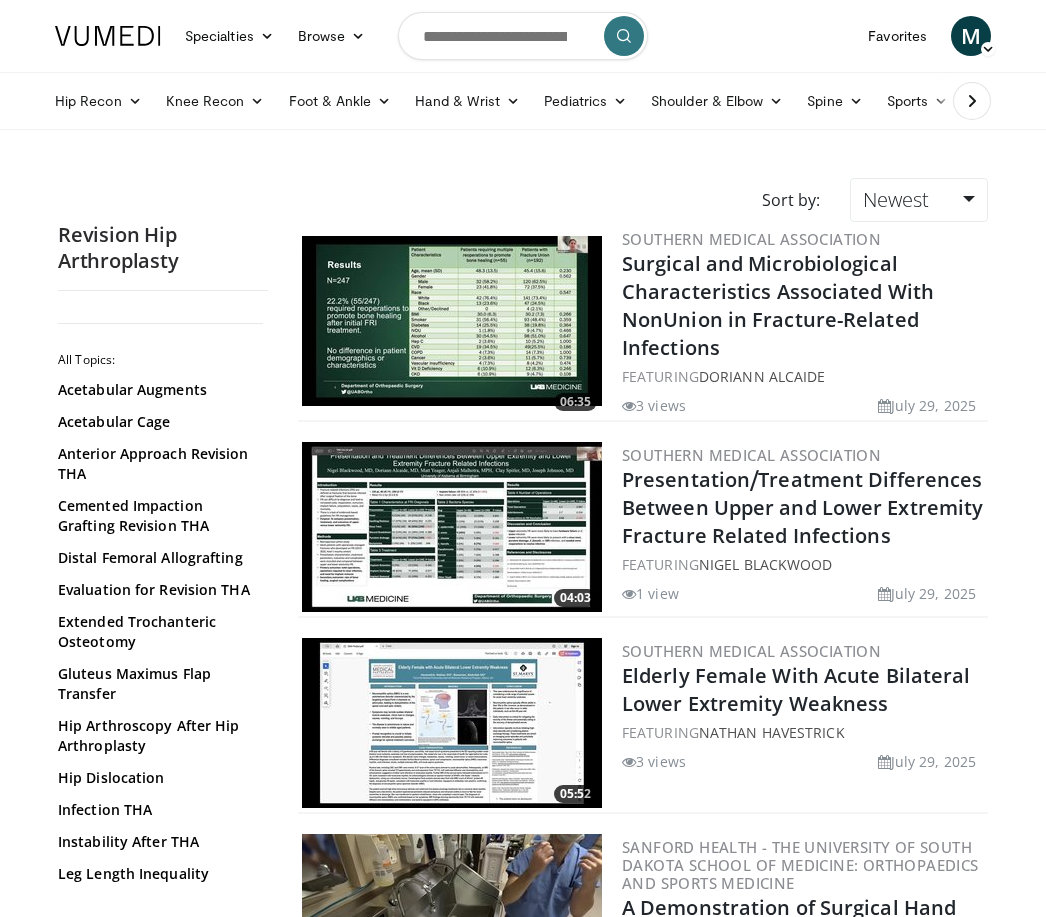 scroll, scrollTop: 0, scrollLeft: 0, axis: both 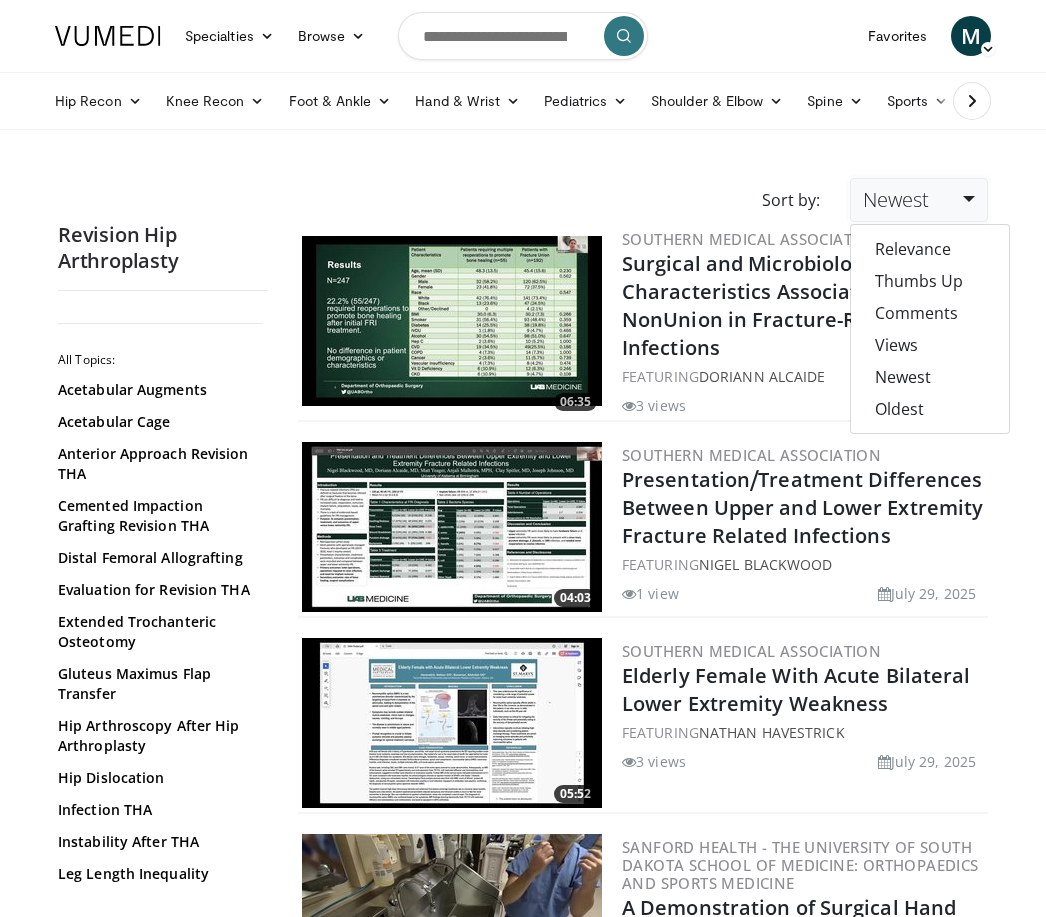 click on "Views" at bounding box center (930, 345) 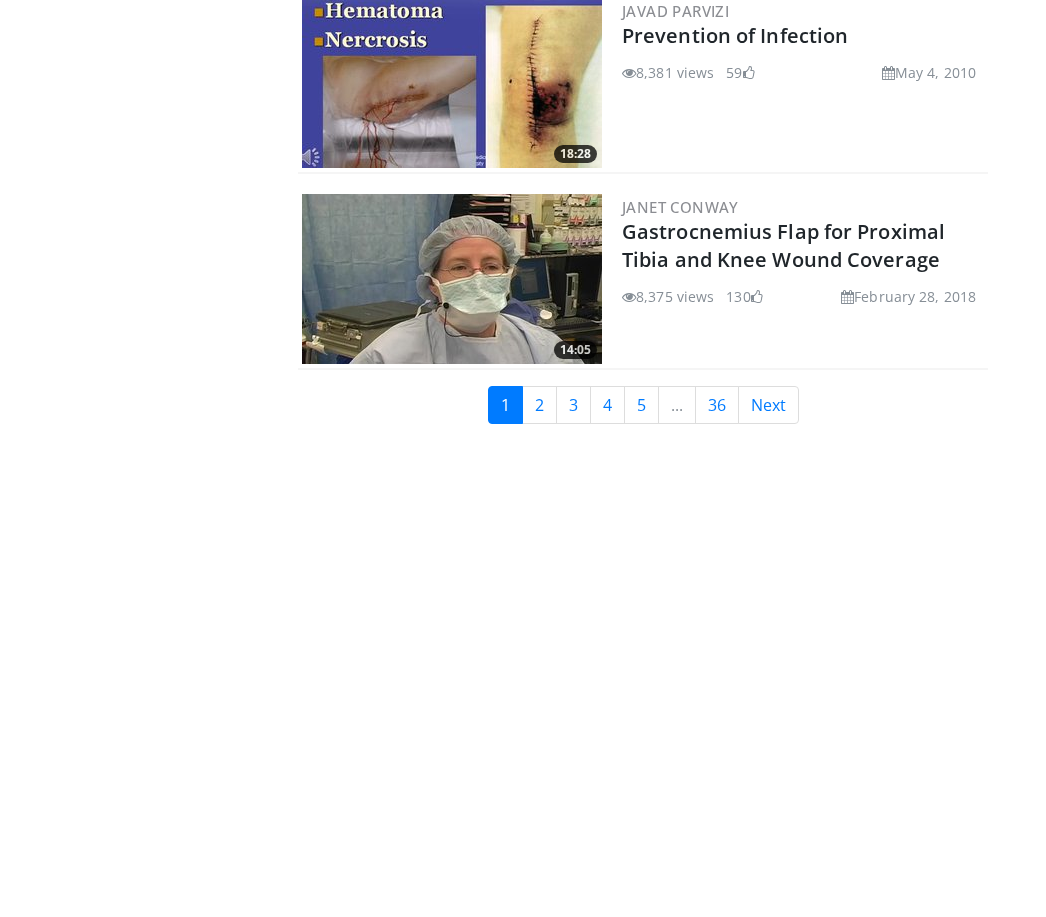 scroll, scrollTop: 4711, scrollLeft: 0, axis: vertical 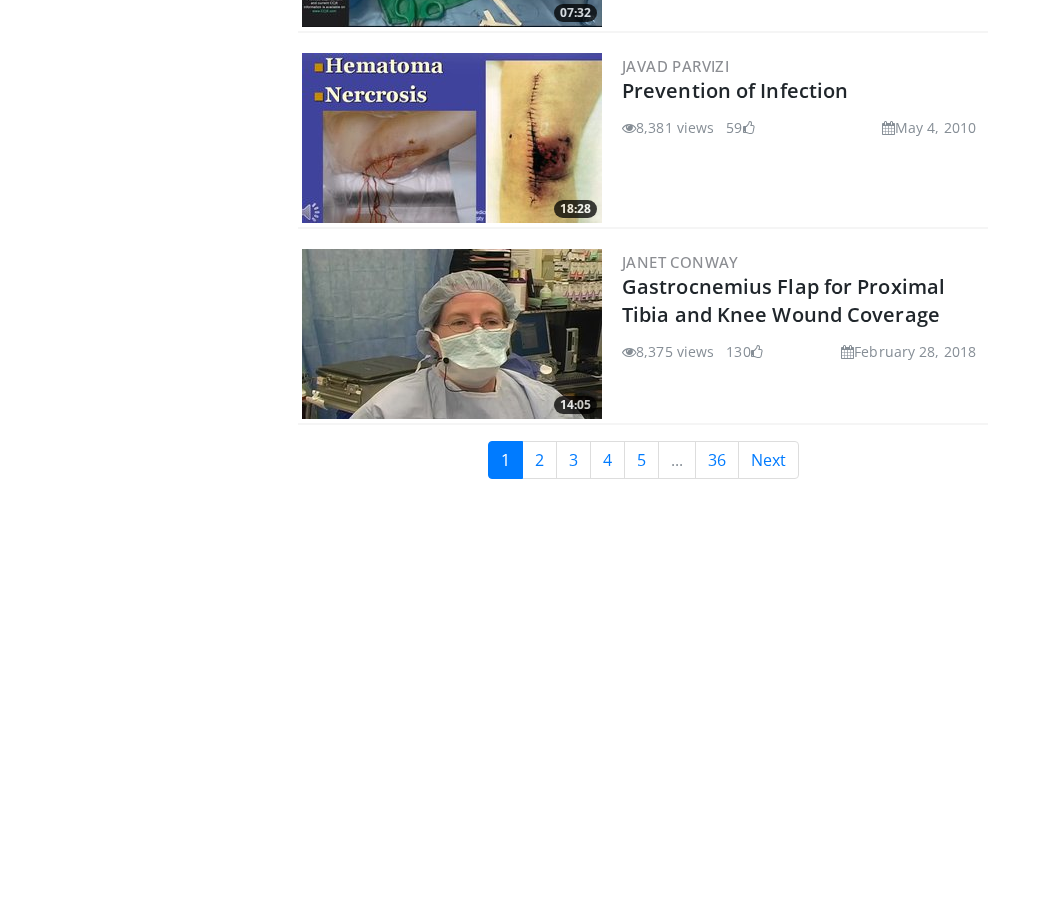 click on "2" at bounding box center (539, 460) 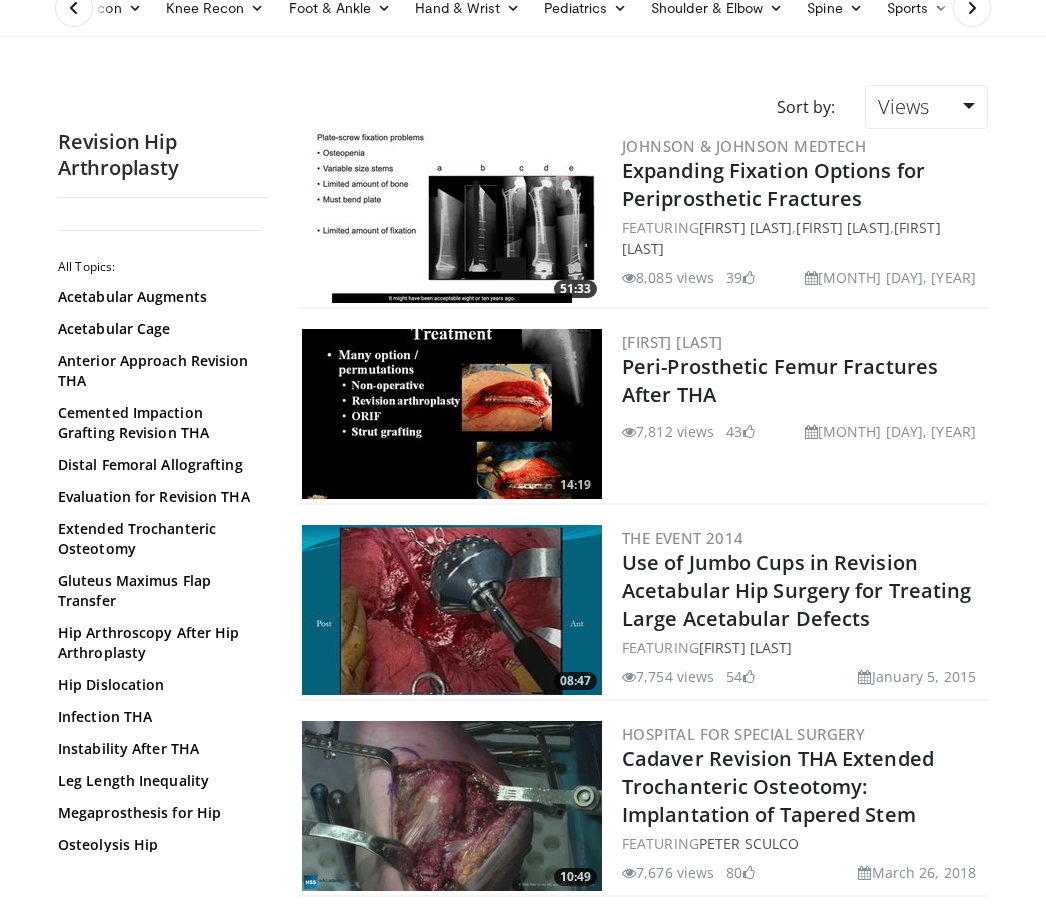scroll, scrollTop: 0, scrollLeft: 0, axis: both 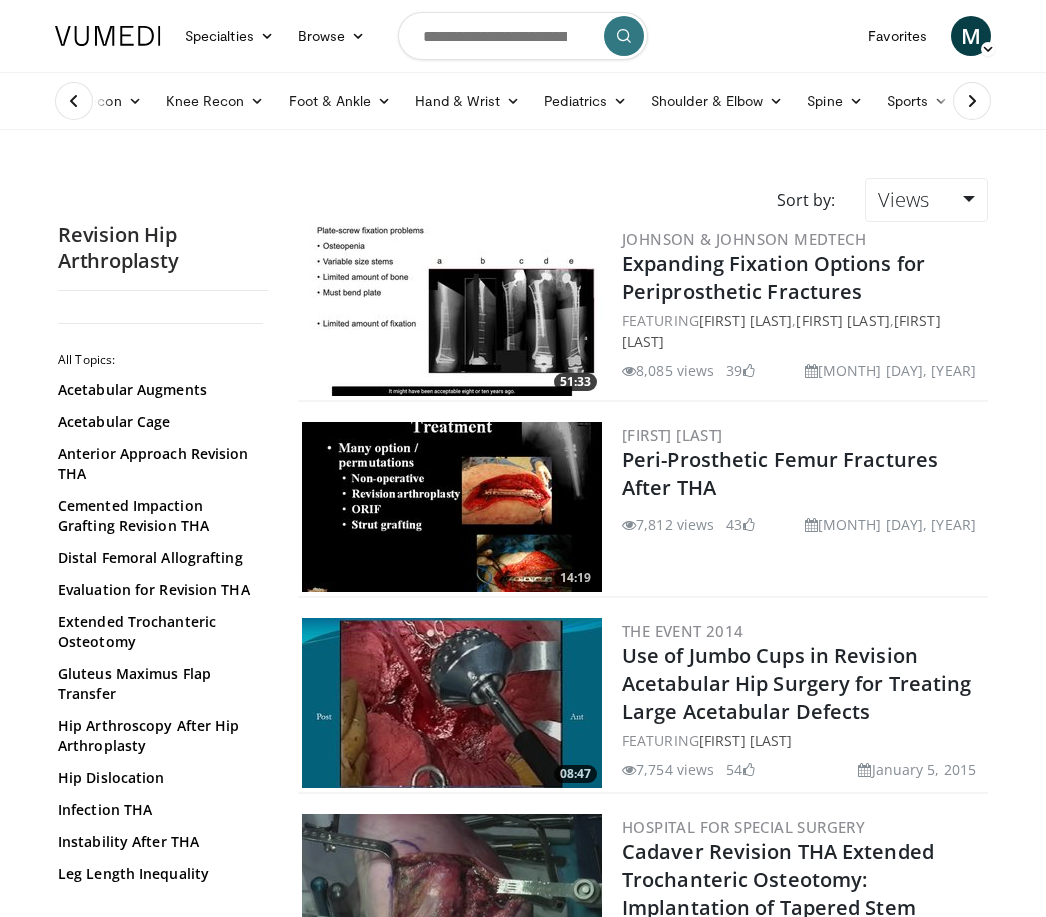 click on "Hip Recon" at bounding box center (98, 101) 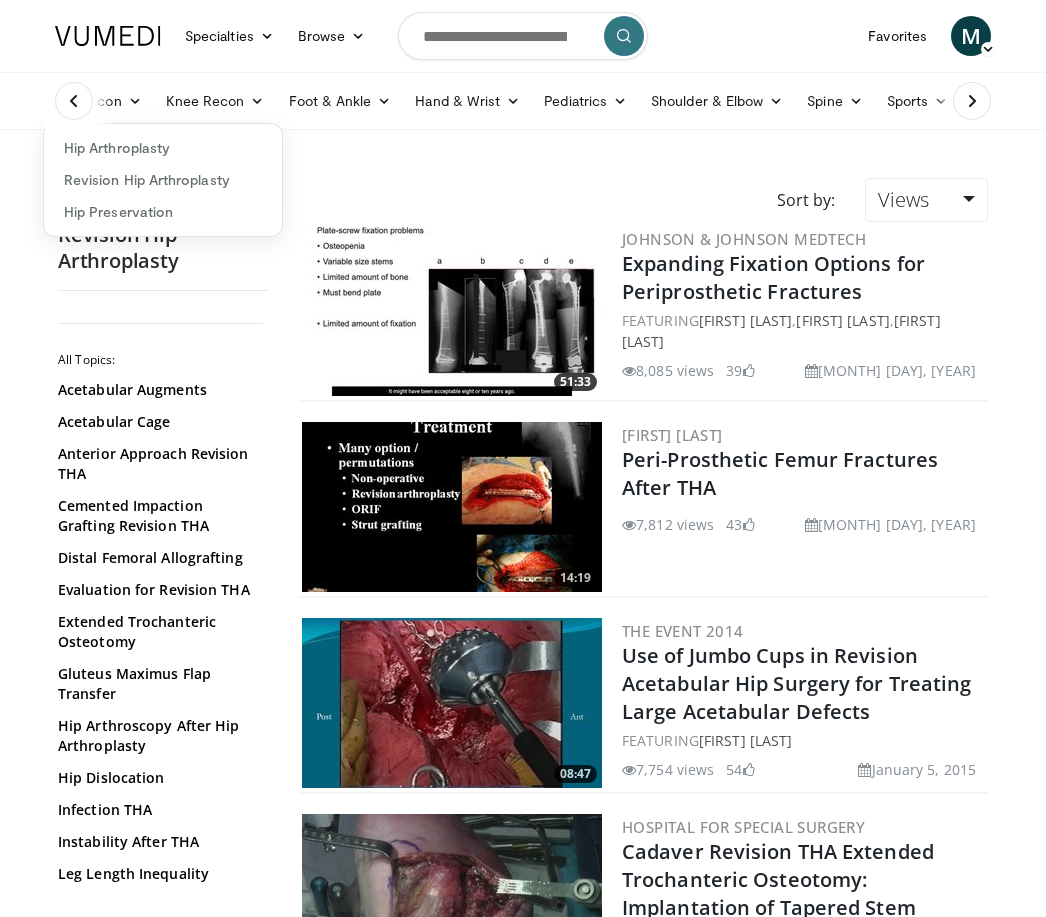 click on "Hip Arthroplasty" at bounding box center [163, 148] 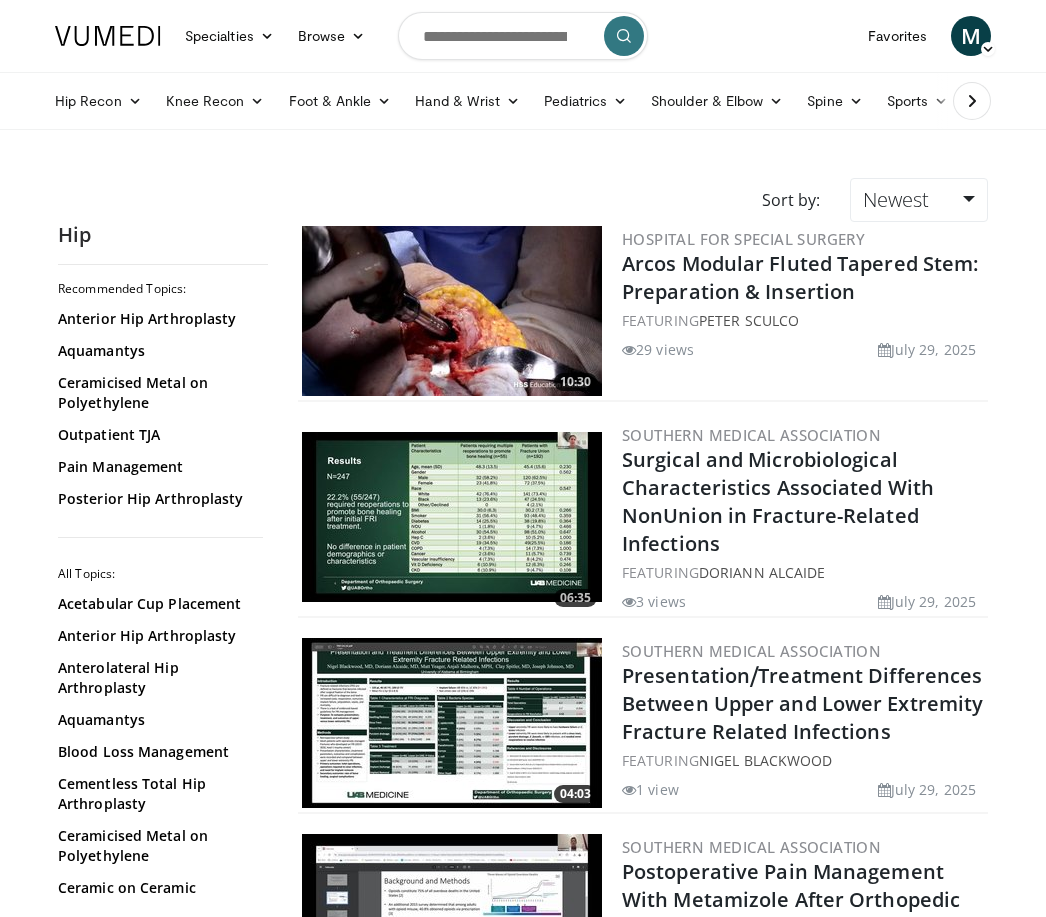 scroll, scrollTop: 0, scrollLeft: 0, axis: both 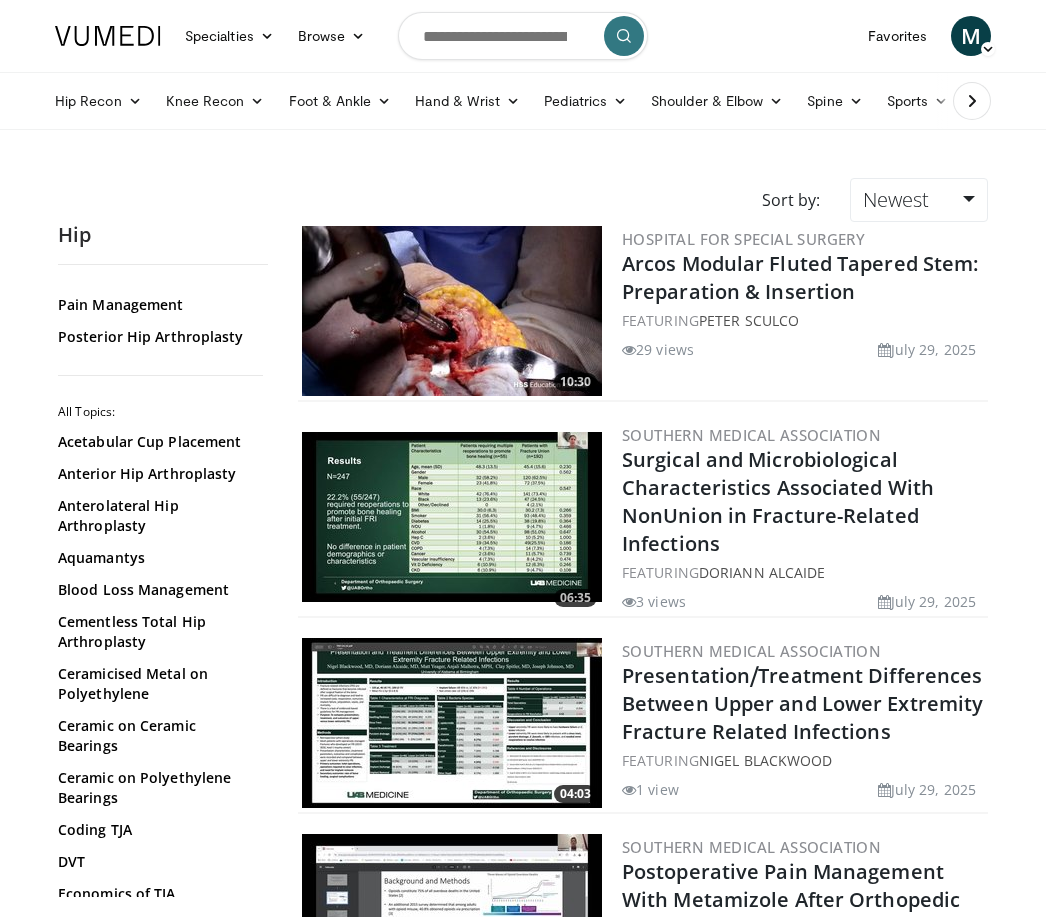 click on "Acetabular Cup Placement" at bounding box center (158, 442) 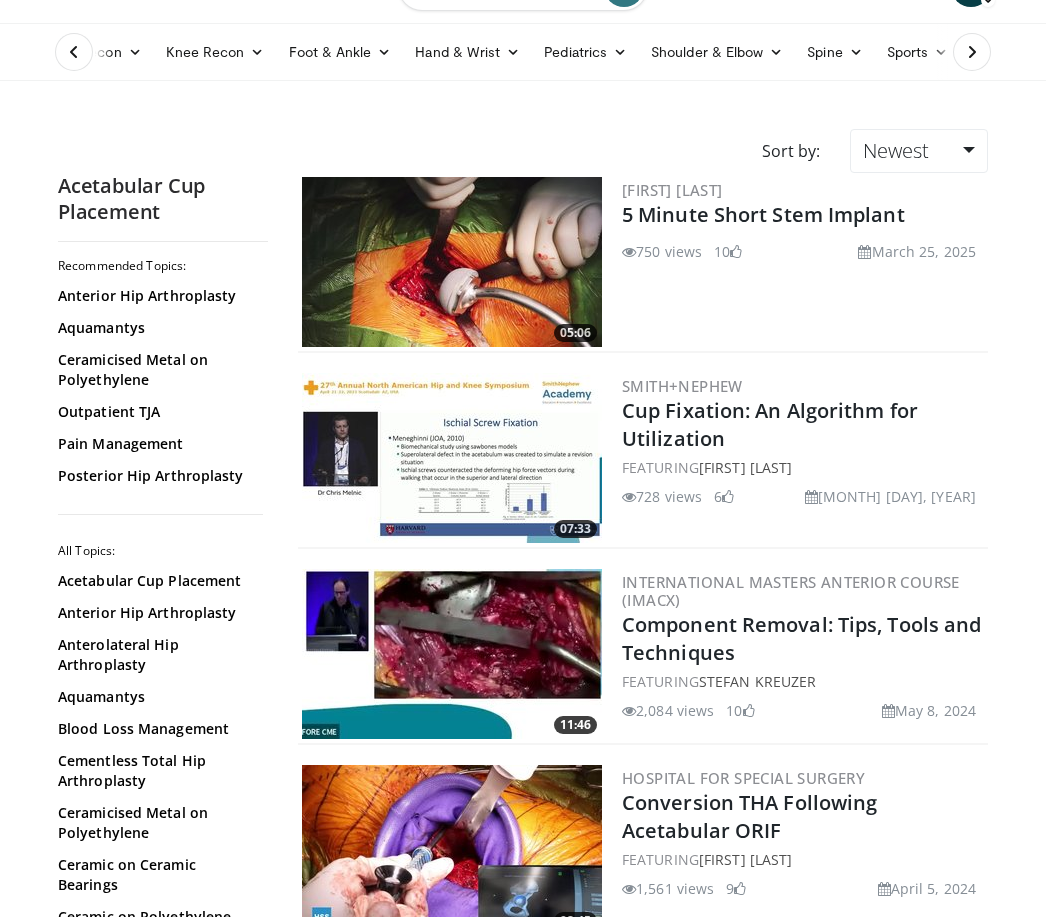 scroll, scrollTop: 0, scrollLeft: 0, axis: both 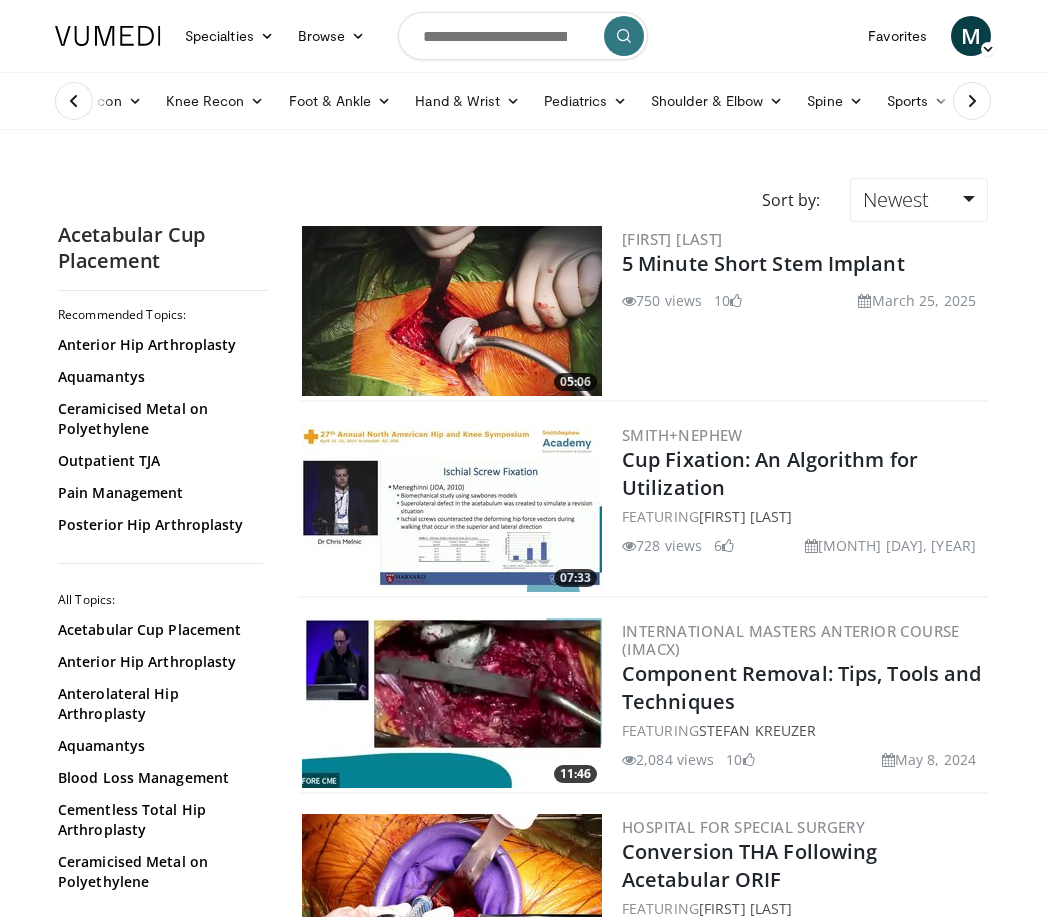 click on "Newest" at bounding box center [919, 200] 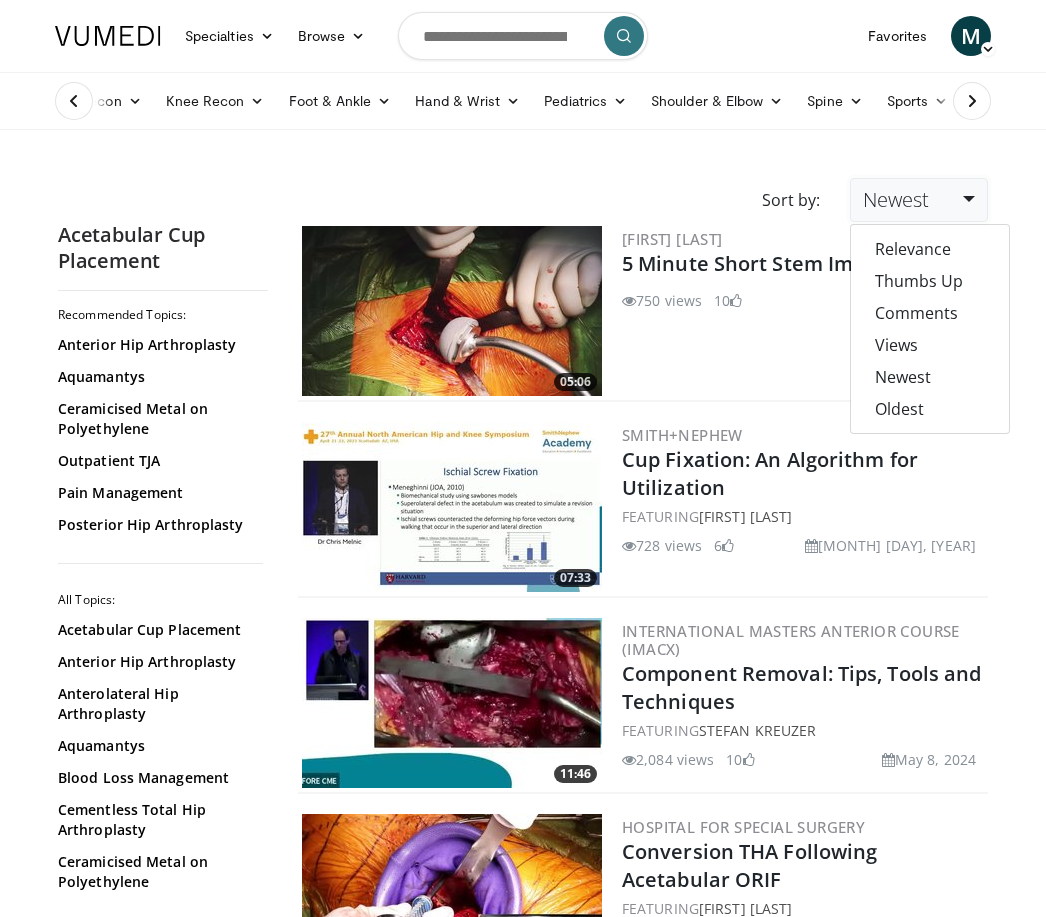 click on "Views" at bounding box center (930, 345) 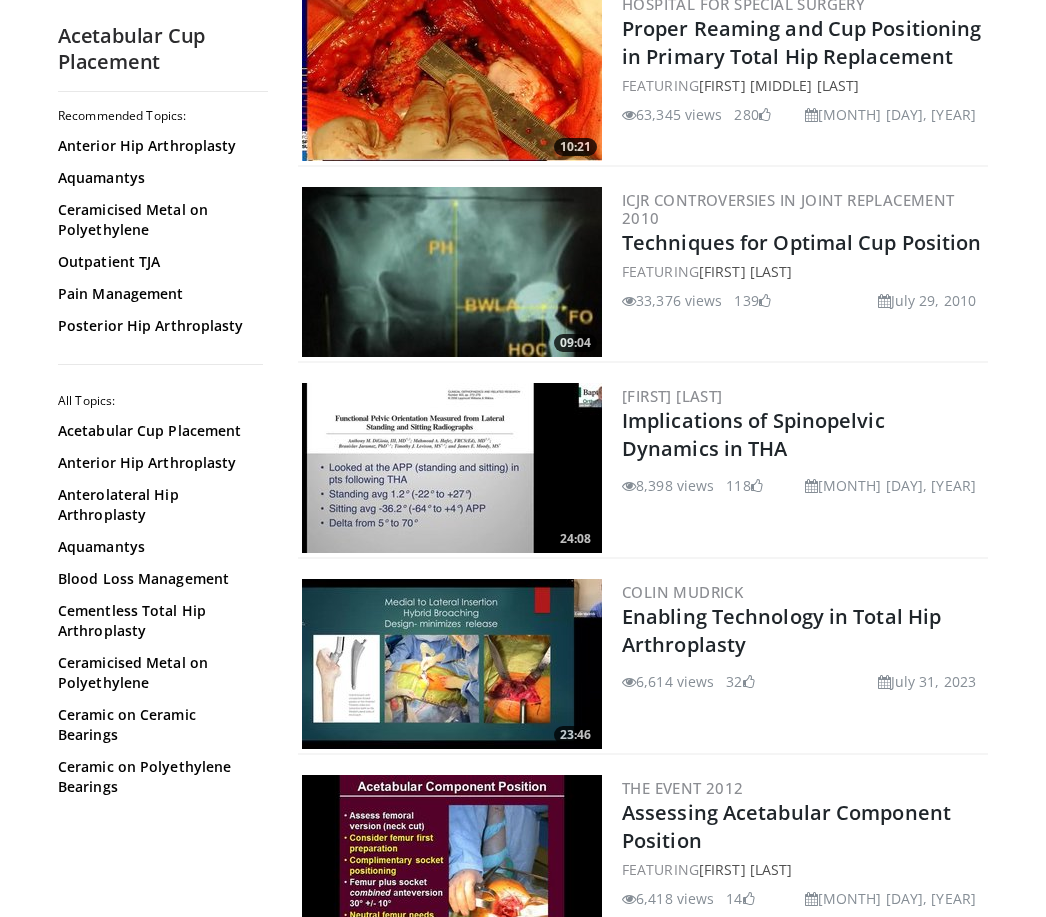 scroll, scrollTop: 0, scrollLeft: 0, axis: both 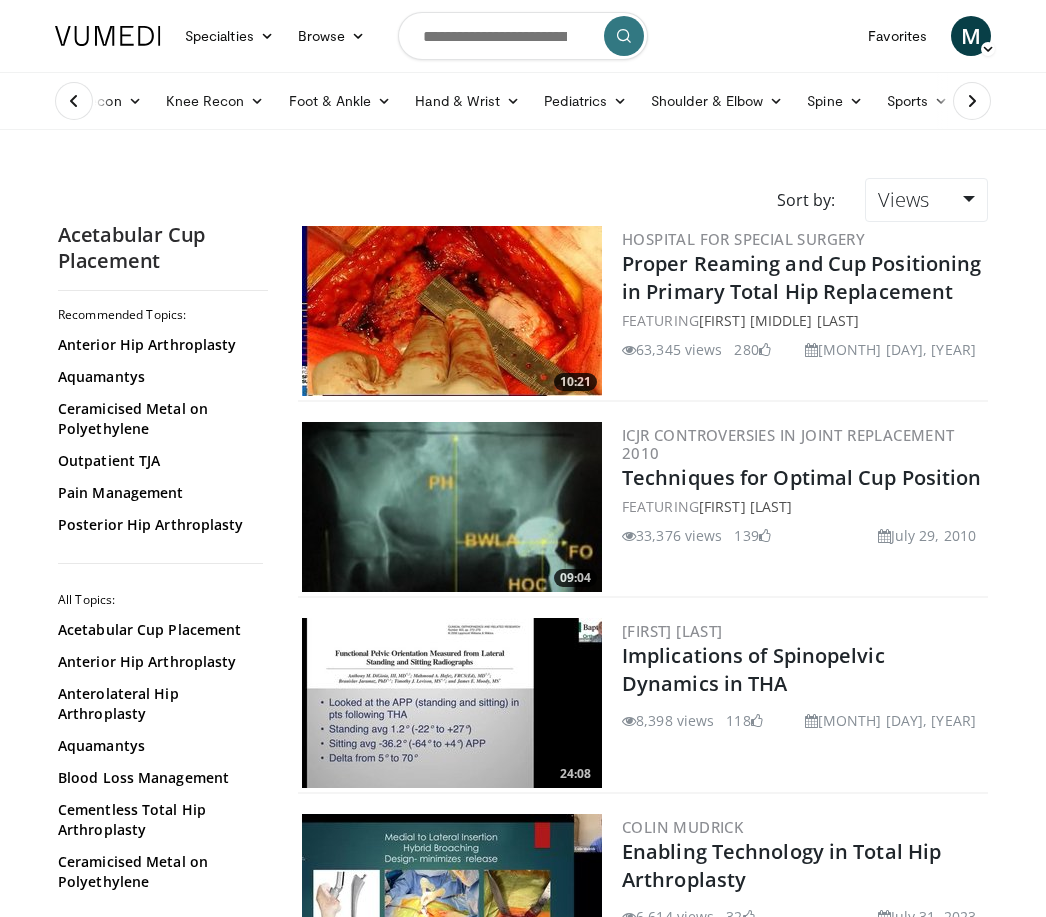 click on "Proper Reaming and Cup Positioning in Primary Total Hip Replacement" at bounding box center (801, 277) 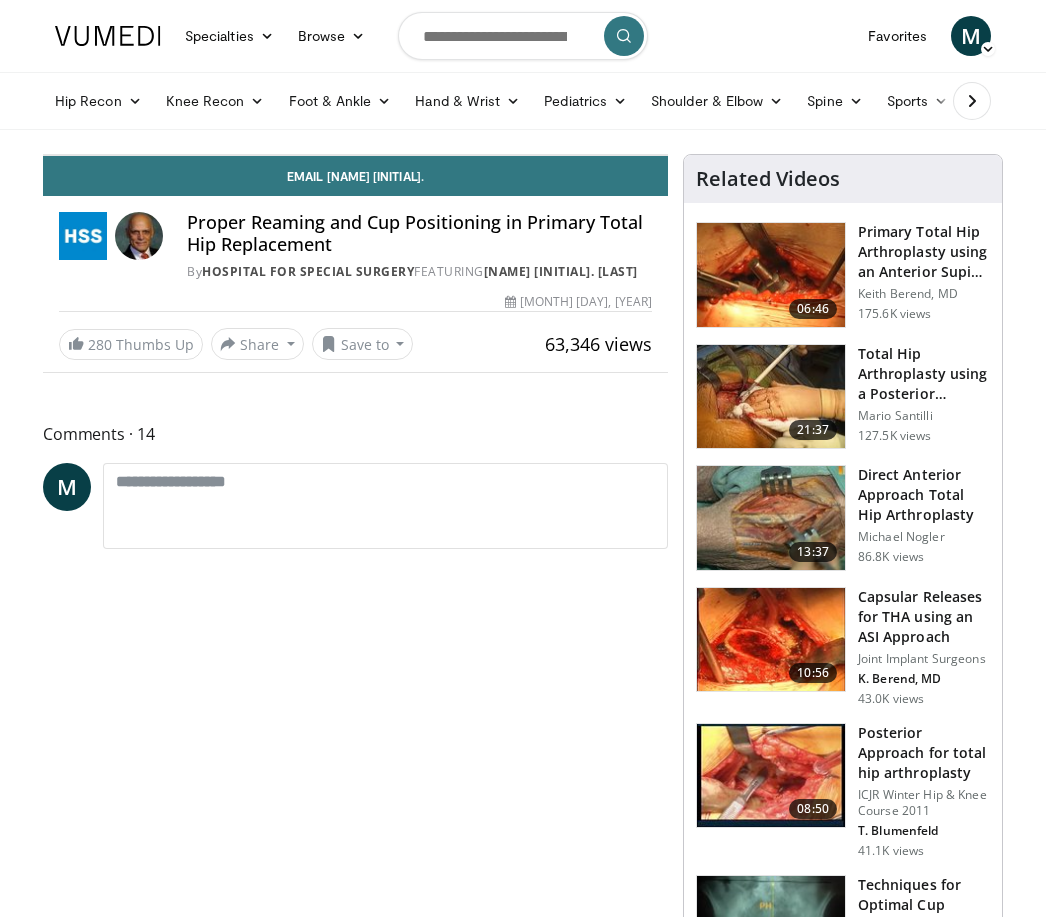 scroll, scrollTop: 0, scrollLeft: 0, axis: both 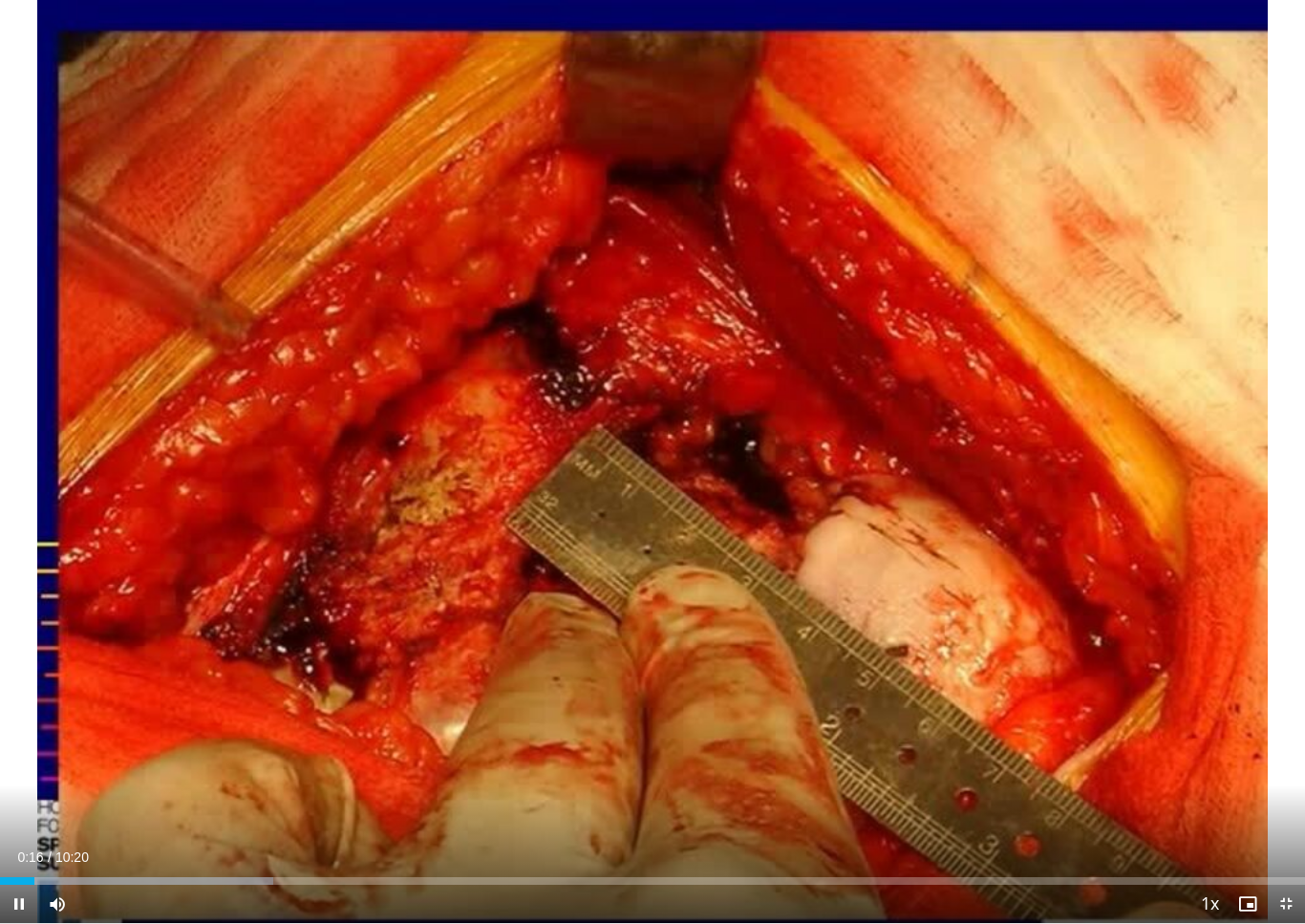 click at bounding box center [652, 462] 